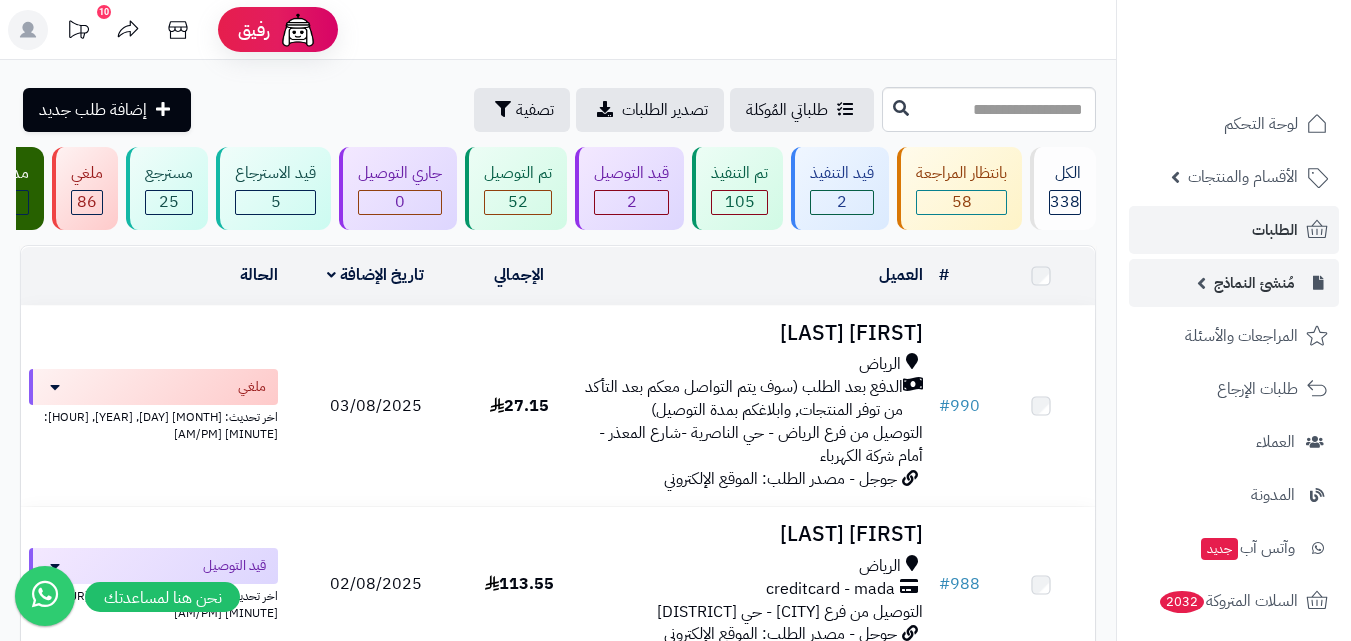 scroll, scrollTop: 0, scrollLeft: 0, axis: both 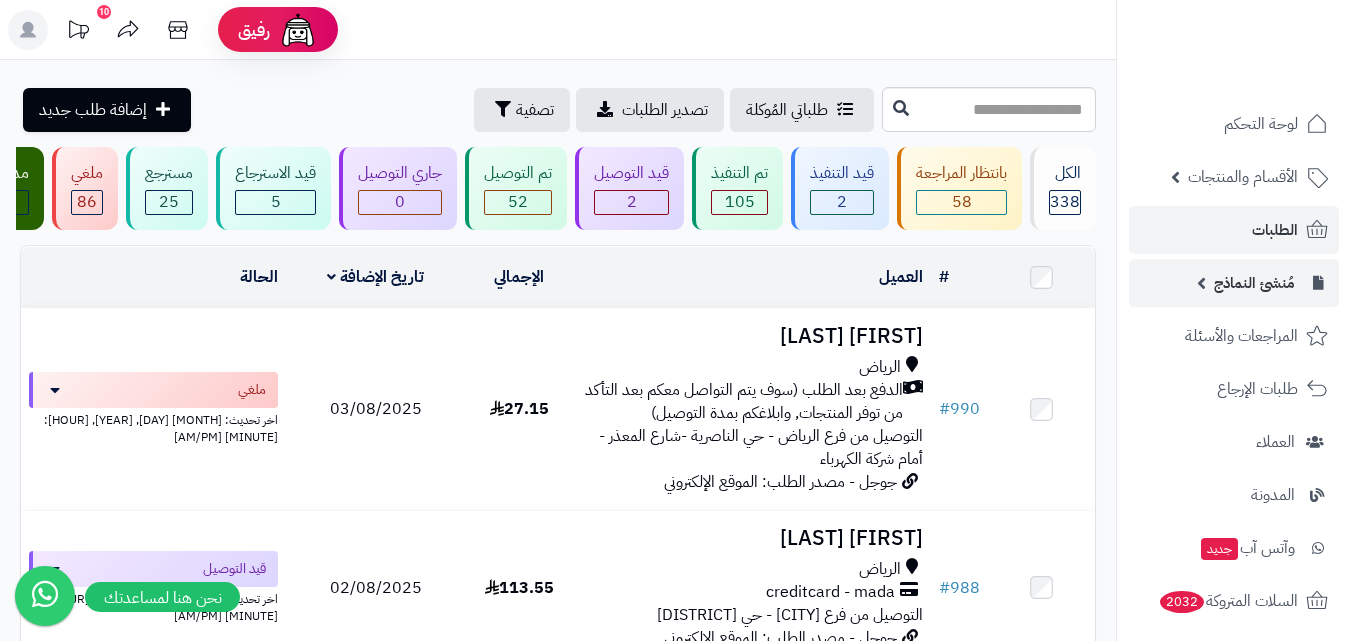 click on "مُنشئ النماذج" at bounding box center (1254, 283) 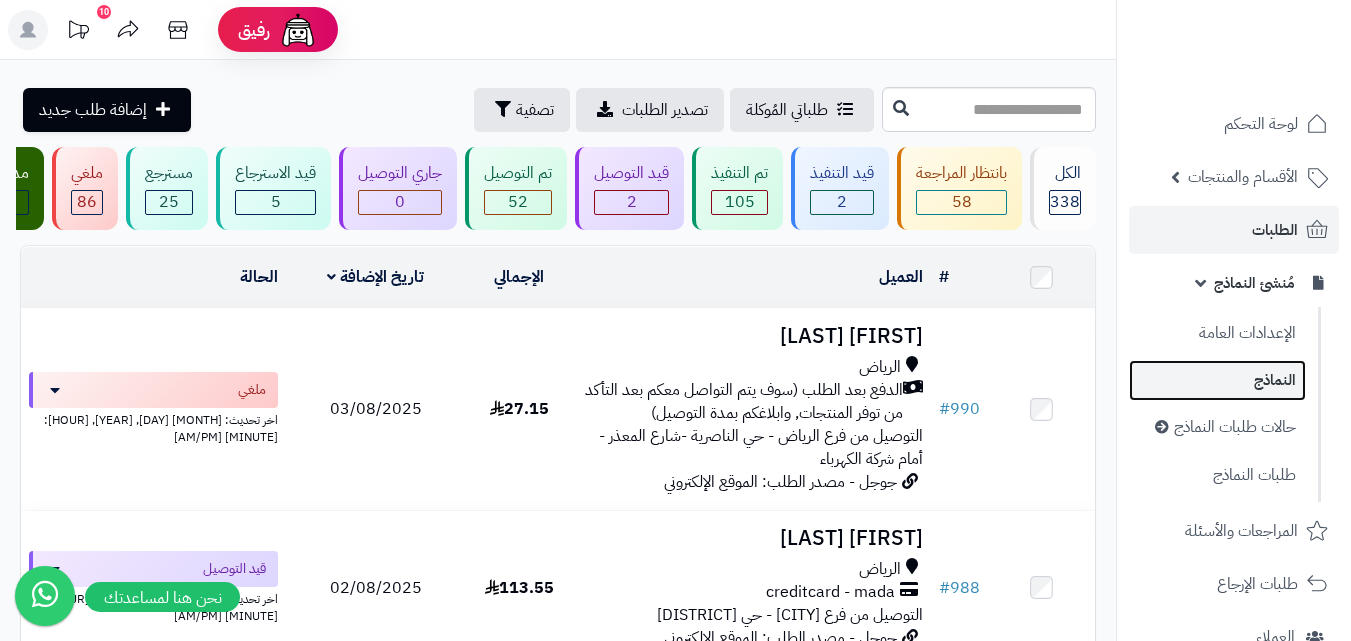 click on "النماذج" at bounding box center [1217, 380] 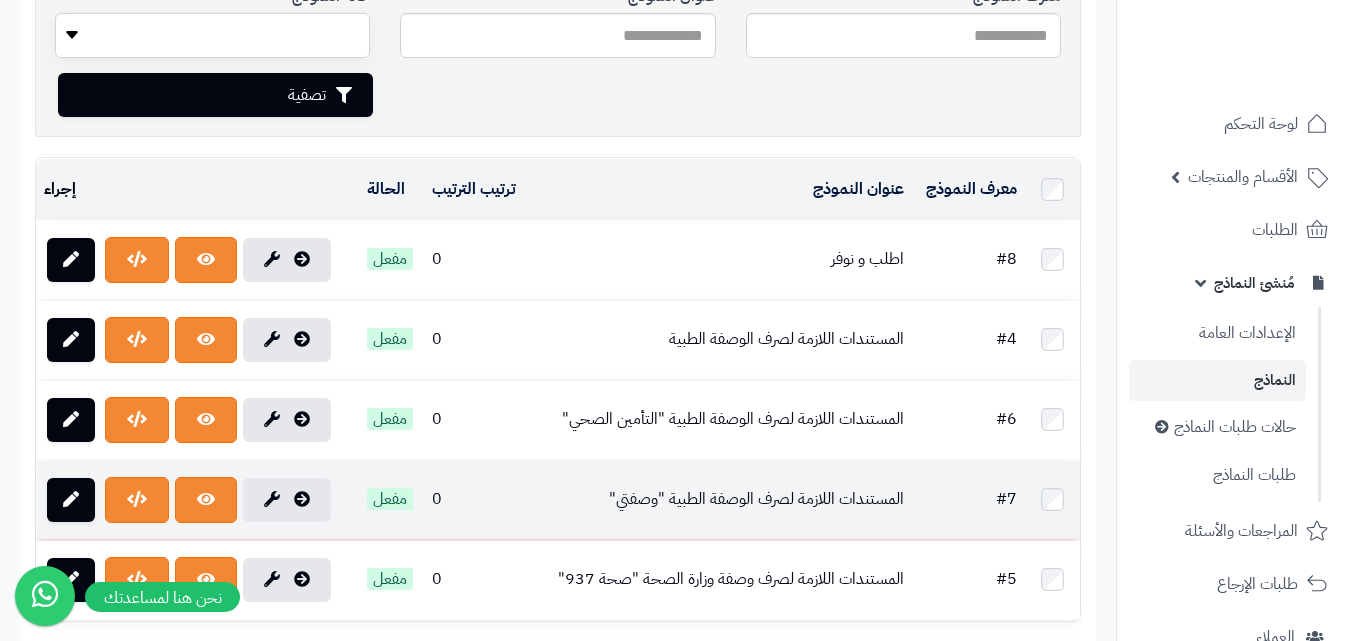 scroll, scrollTop: 0, scrollLeft: 0, axis: both 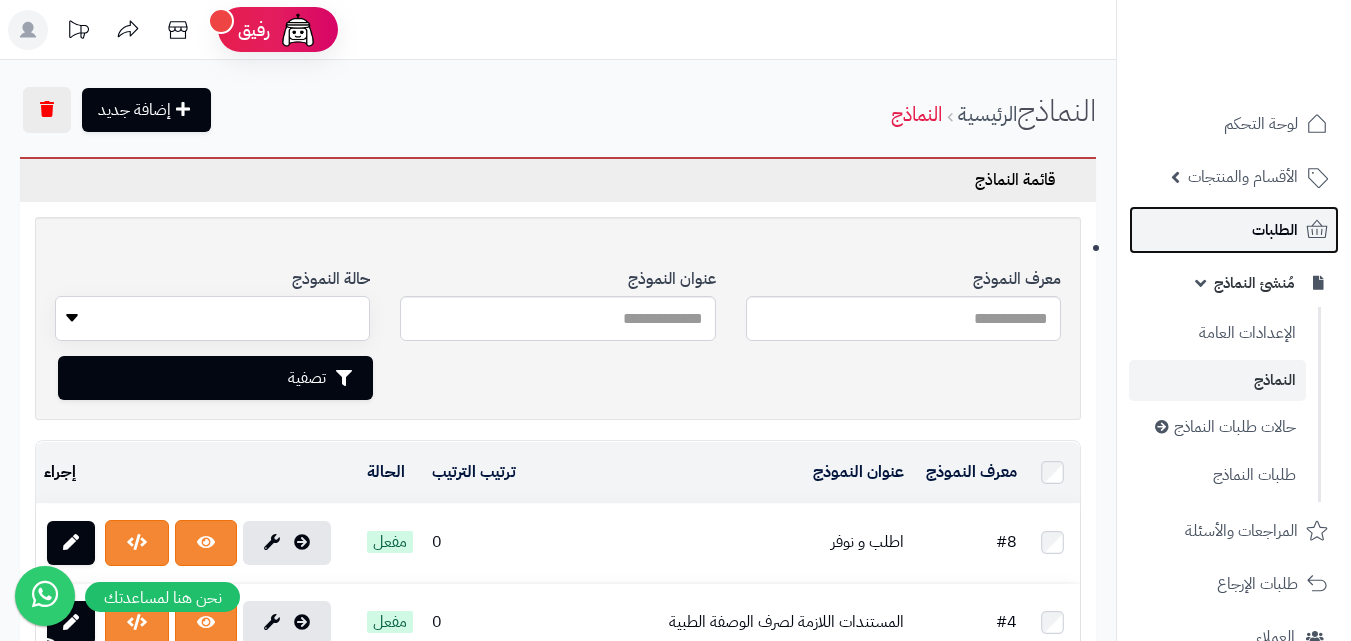 click on "الطلبات" at bounding box center (1275, 230) 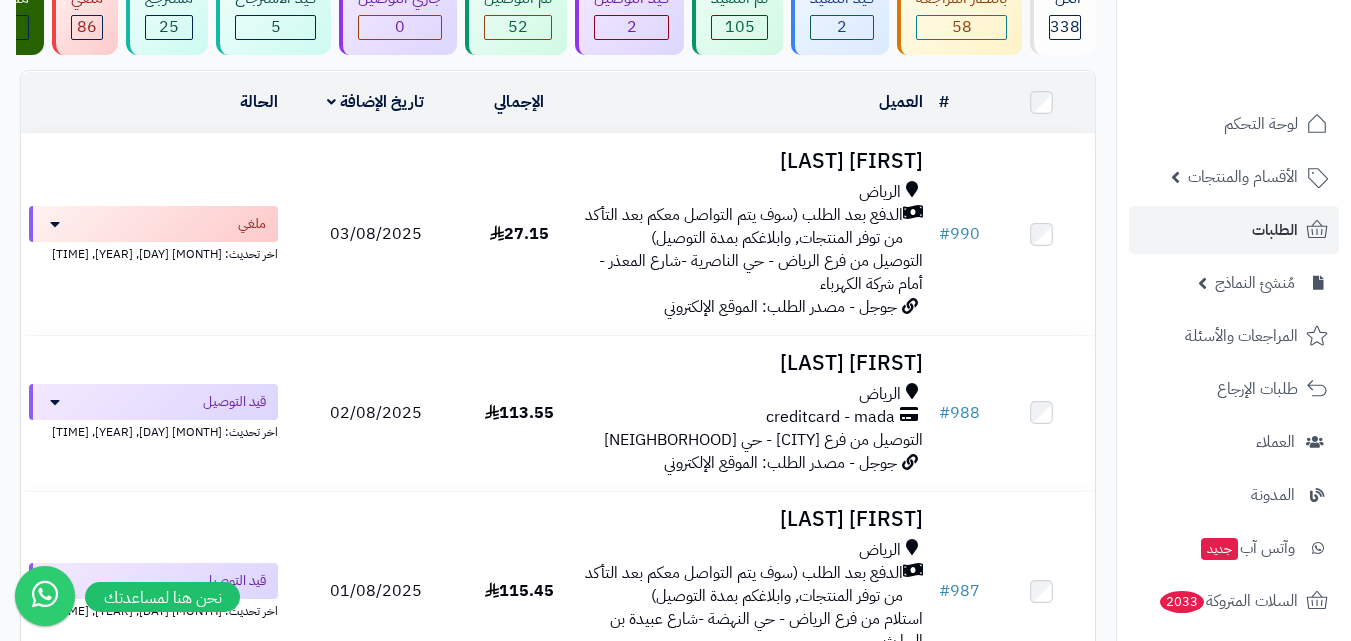 scroll, scrollTop: 0, scrollLeft: 0, axis: both 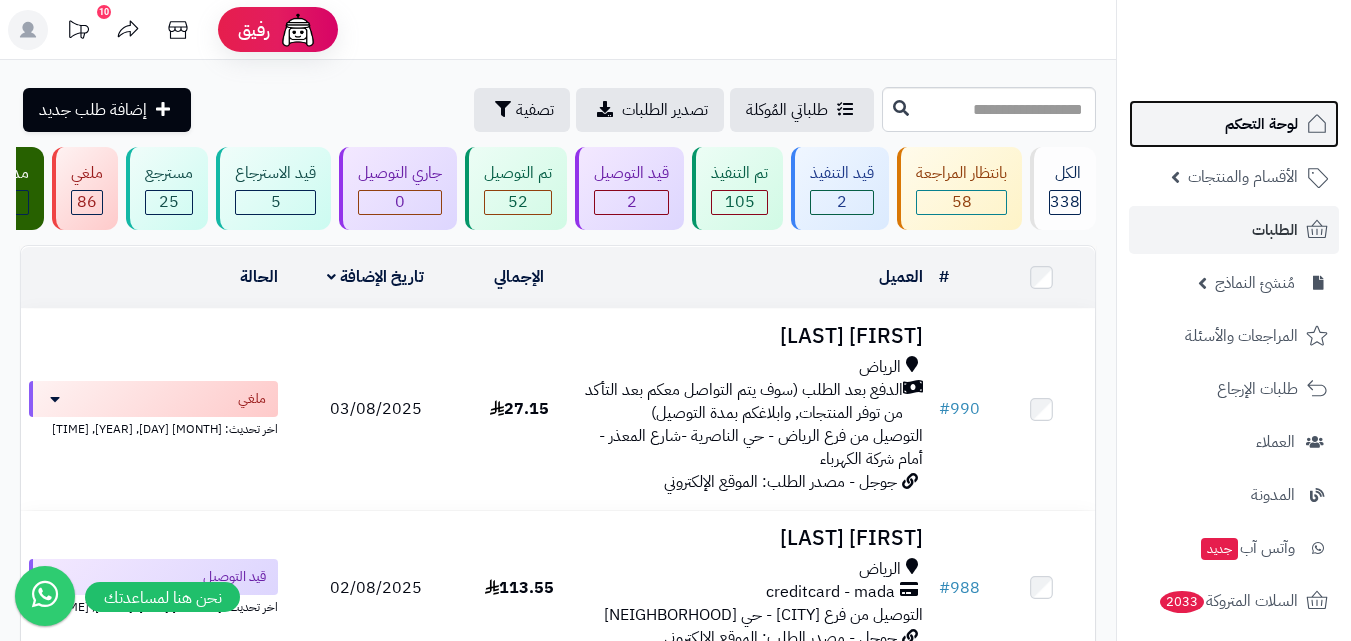 click on "لوحة التحكم" at bounding box center [1261, 124] 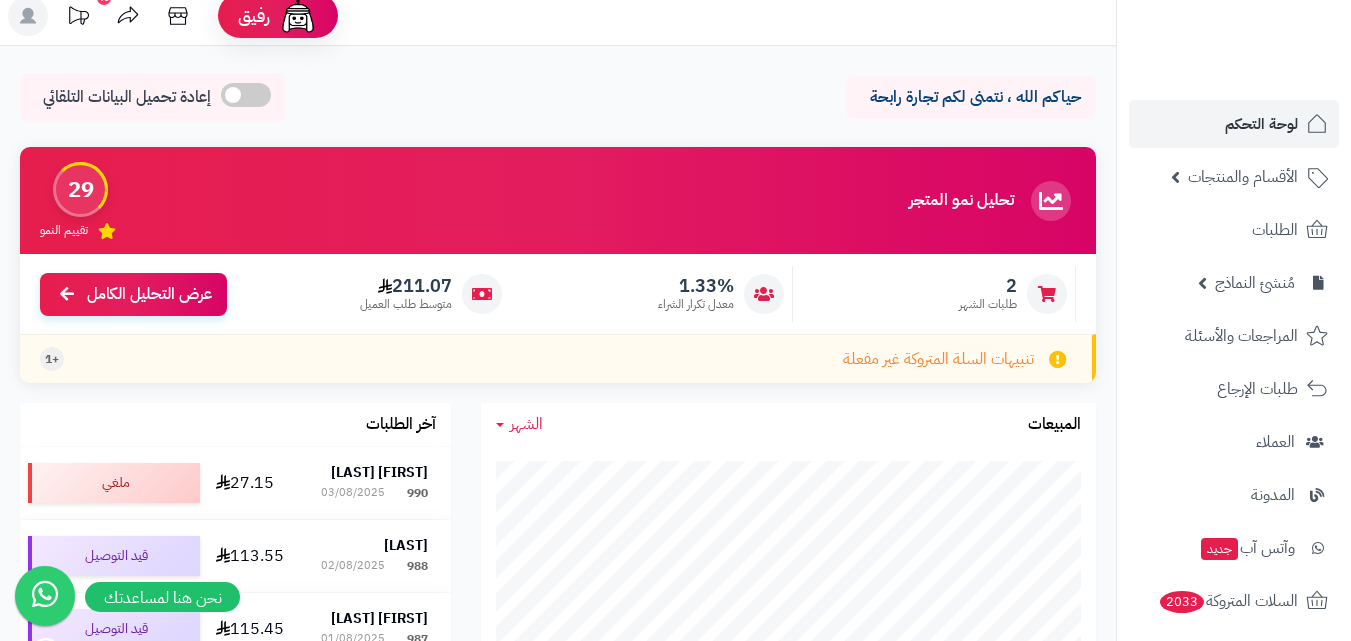 scroll, scrollTop: 0, scrollLeft: 0, axis: both 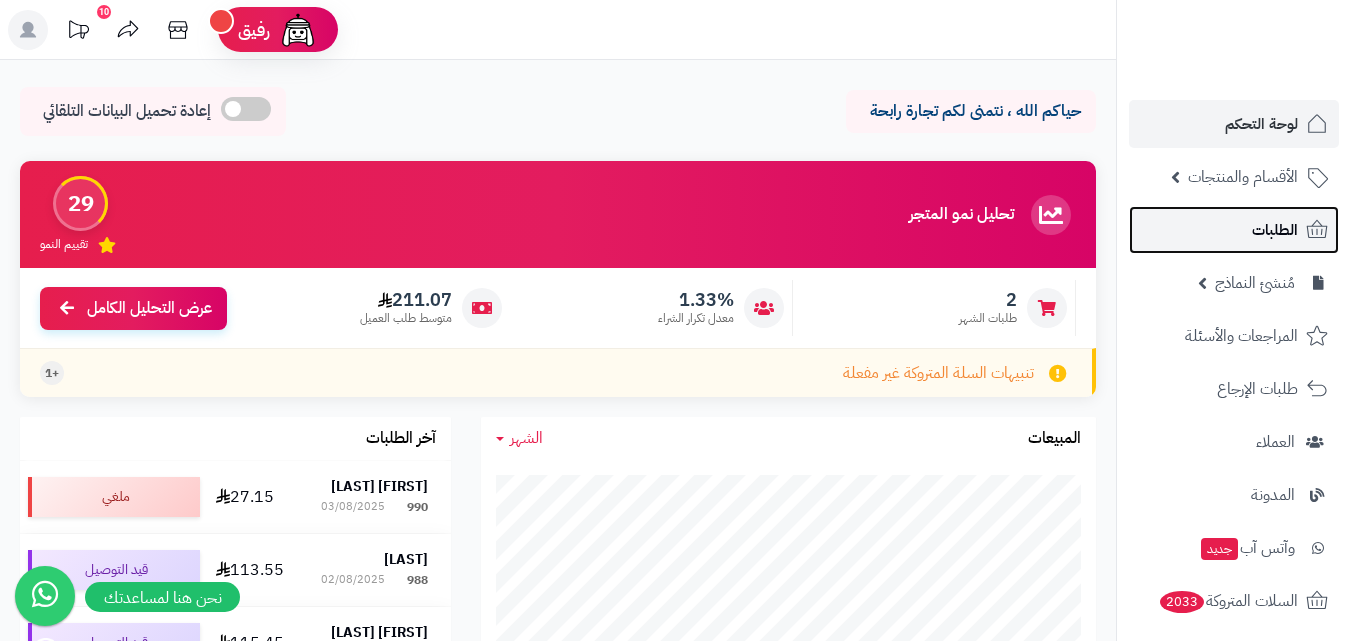 click on "الطلبات" at bounding box center [1275, 230] 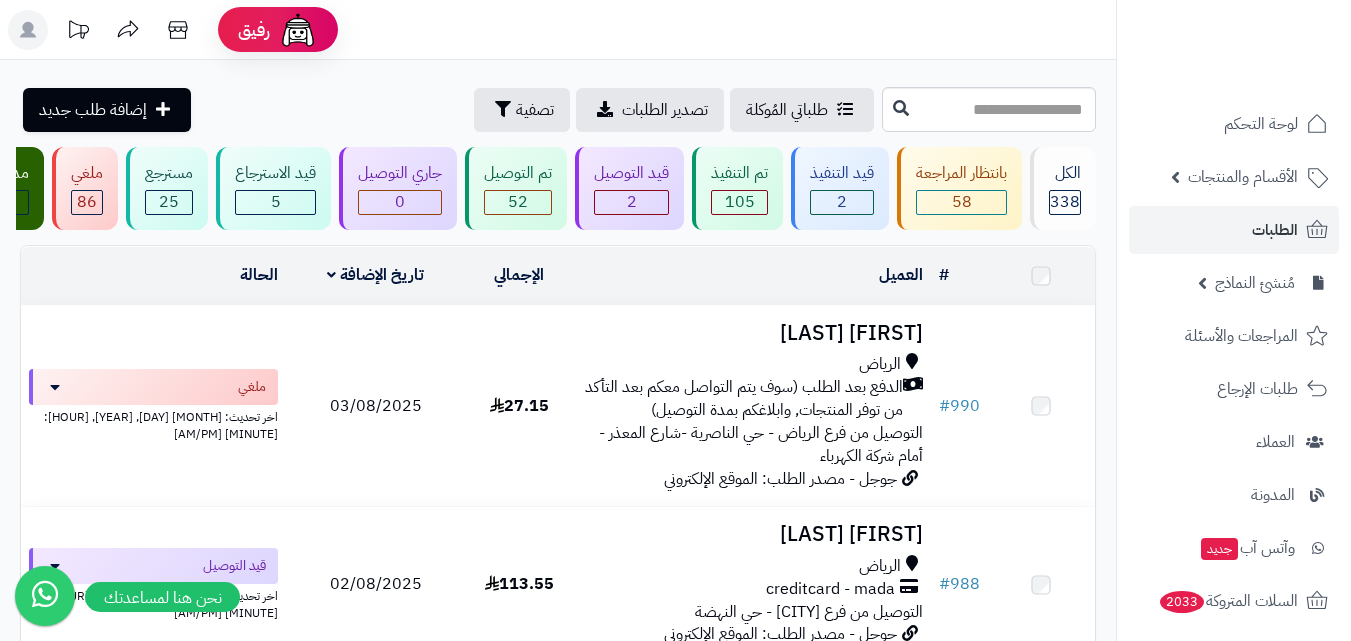 scroll, scrollTop: 0, scrollLeft: 0, axis: both 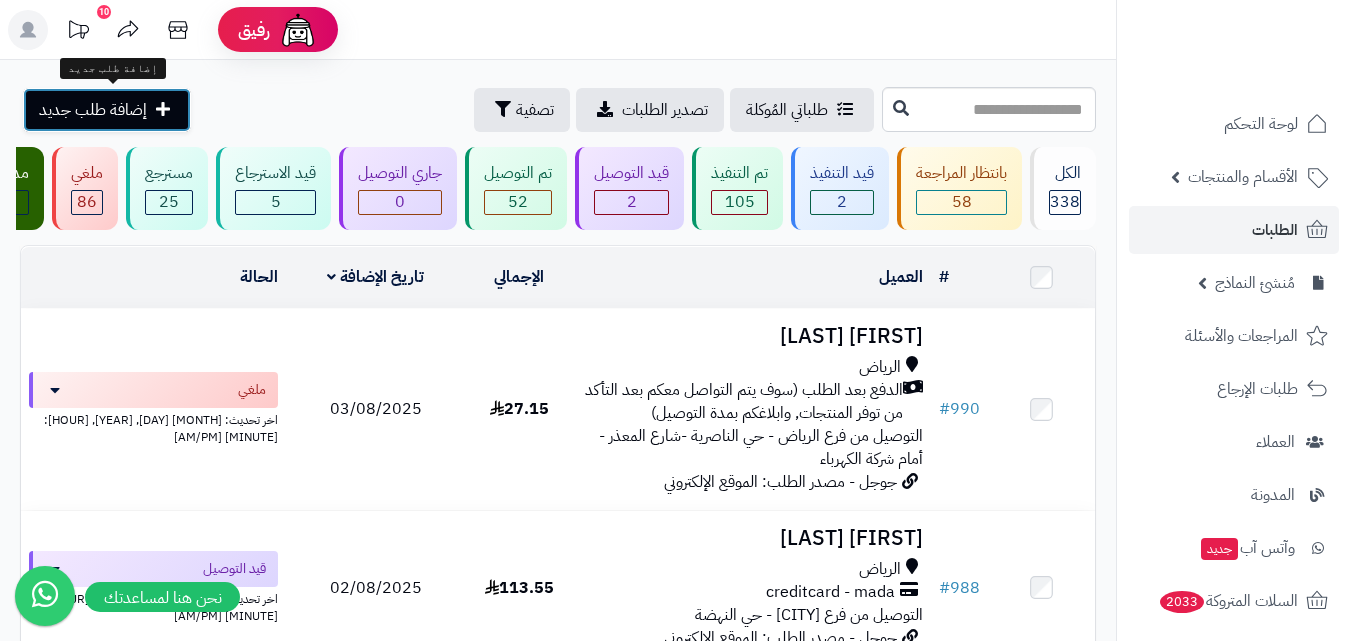 click on "إضافة طلب جديد" at bounding box center [107, 110] 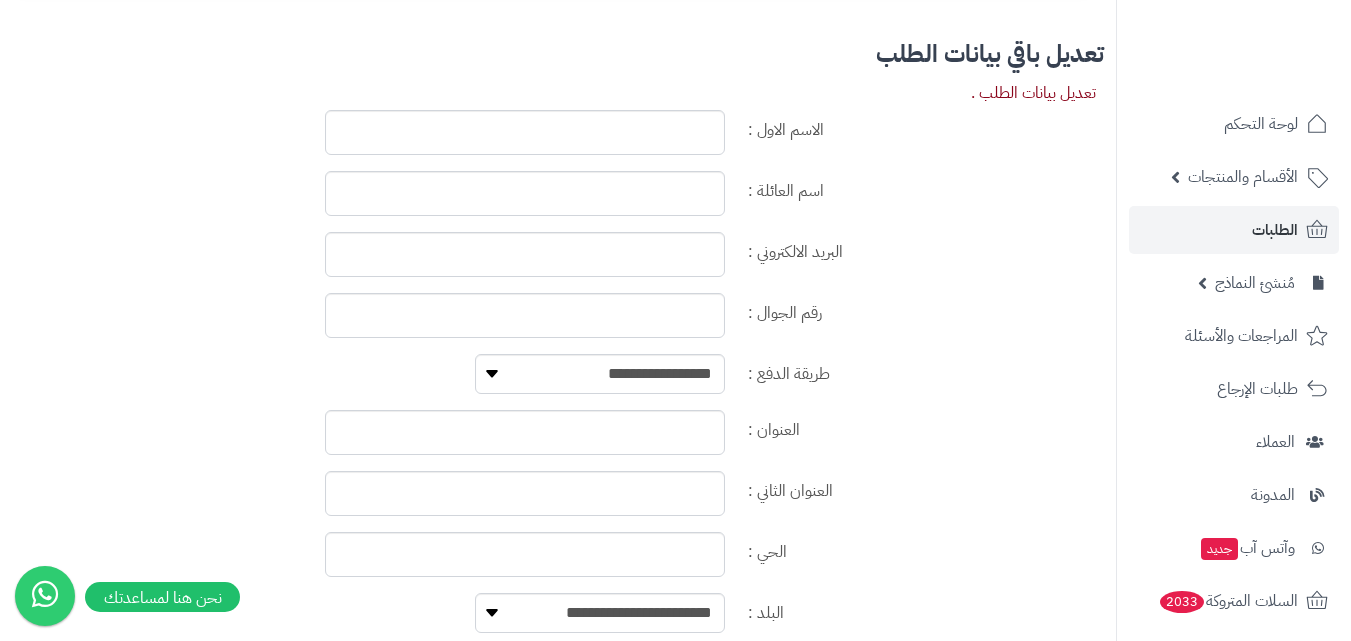 scroll, scrollTop: 1252, scrollLeft: 0, axis: vertical 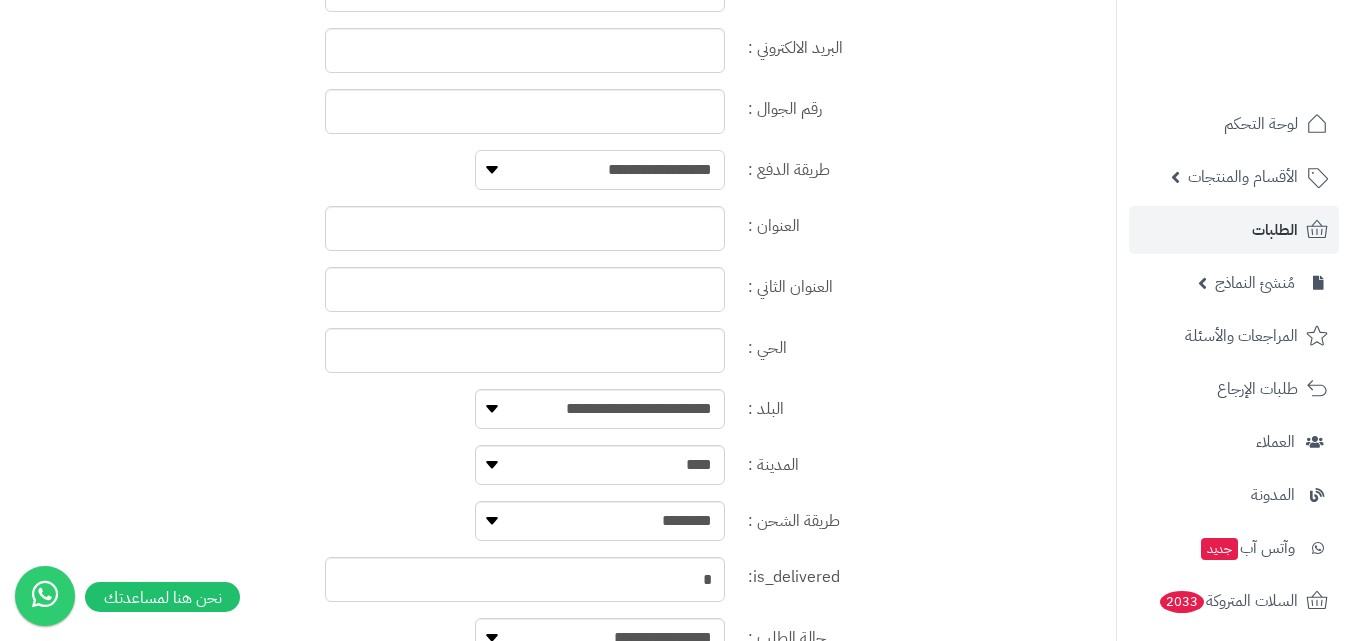 click on "**********" at bounding box center (600, 170) 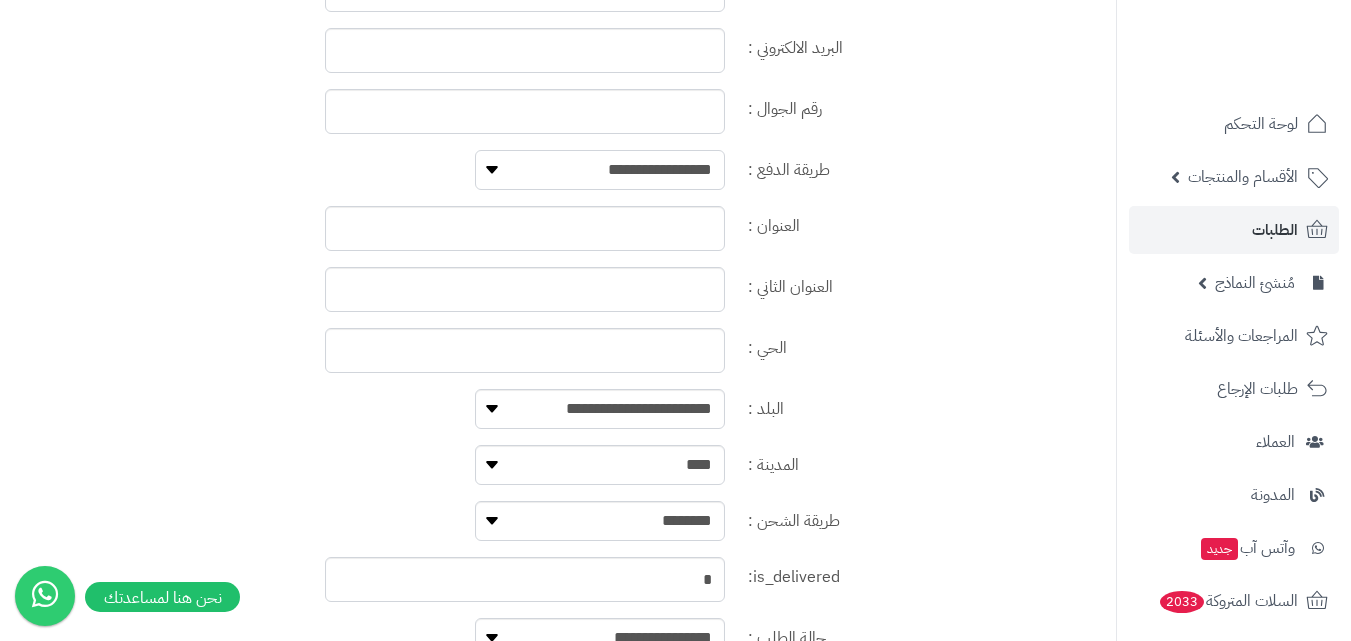 select on "**********" 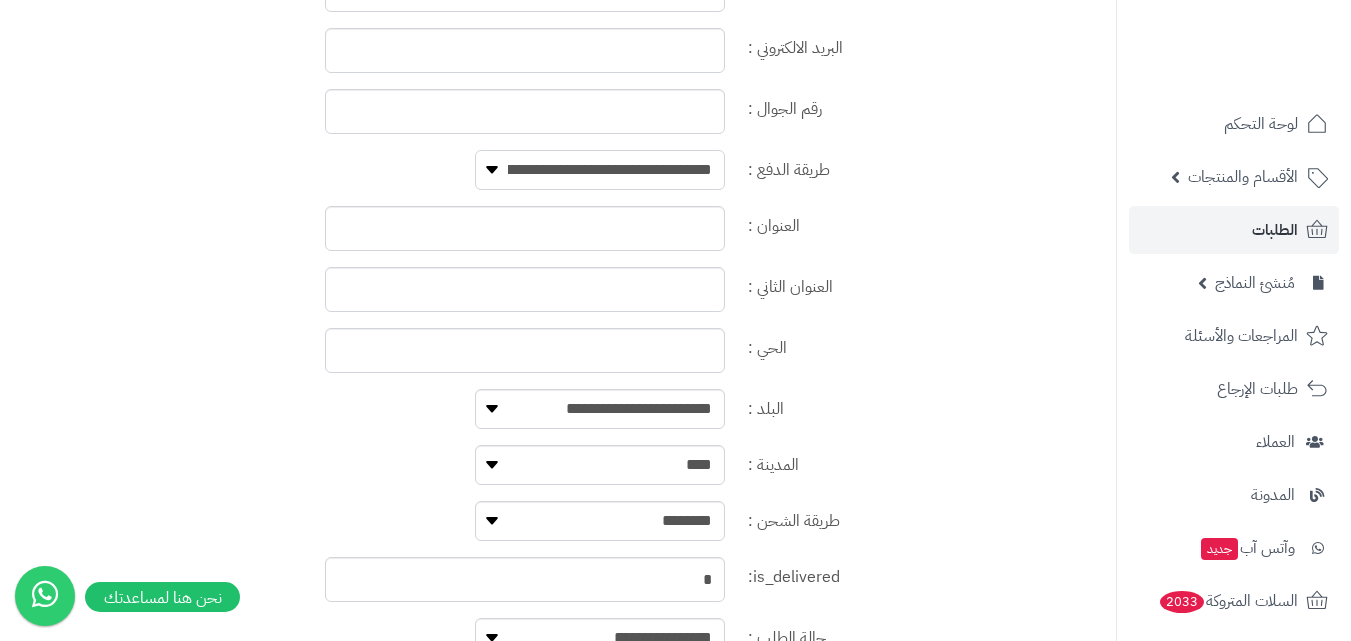 click on "**********" at bounding box center (600, 170) 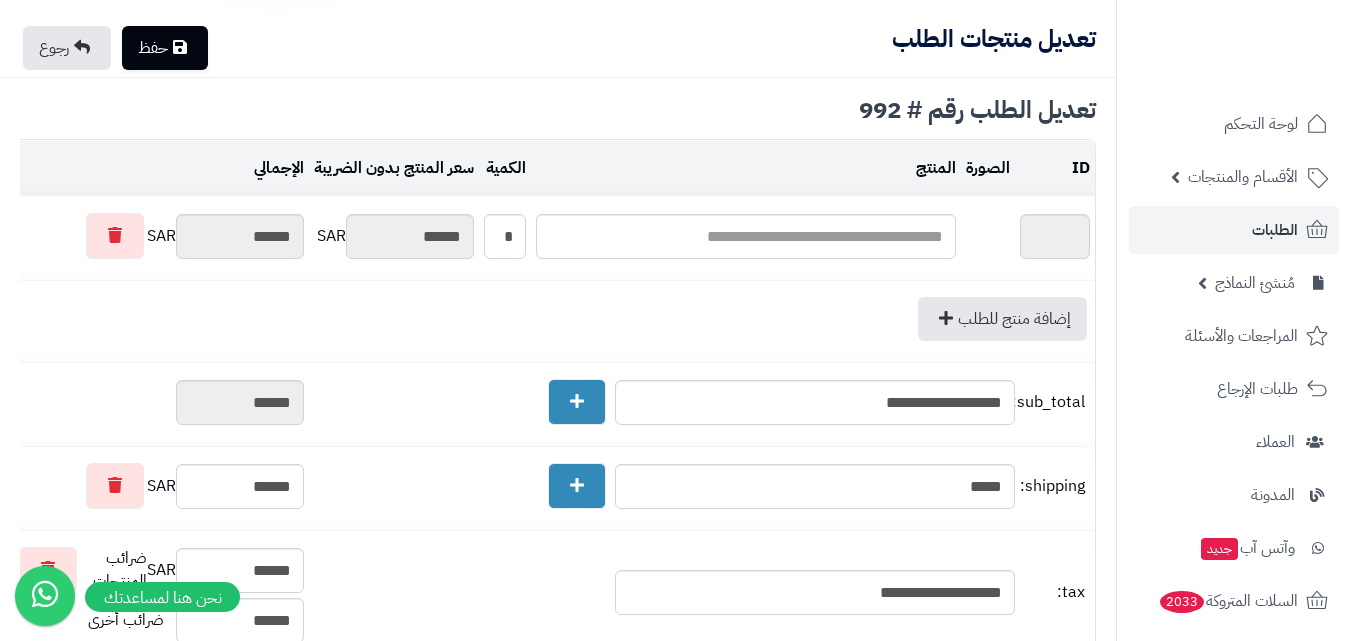 scroll, scrollTop: 0, scrollLeft: 0, axis: both 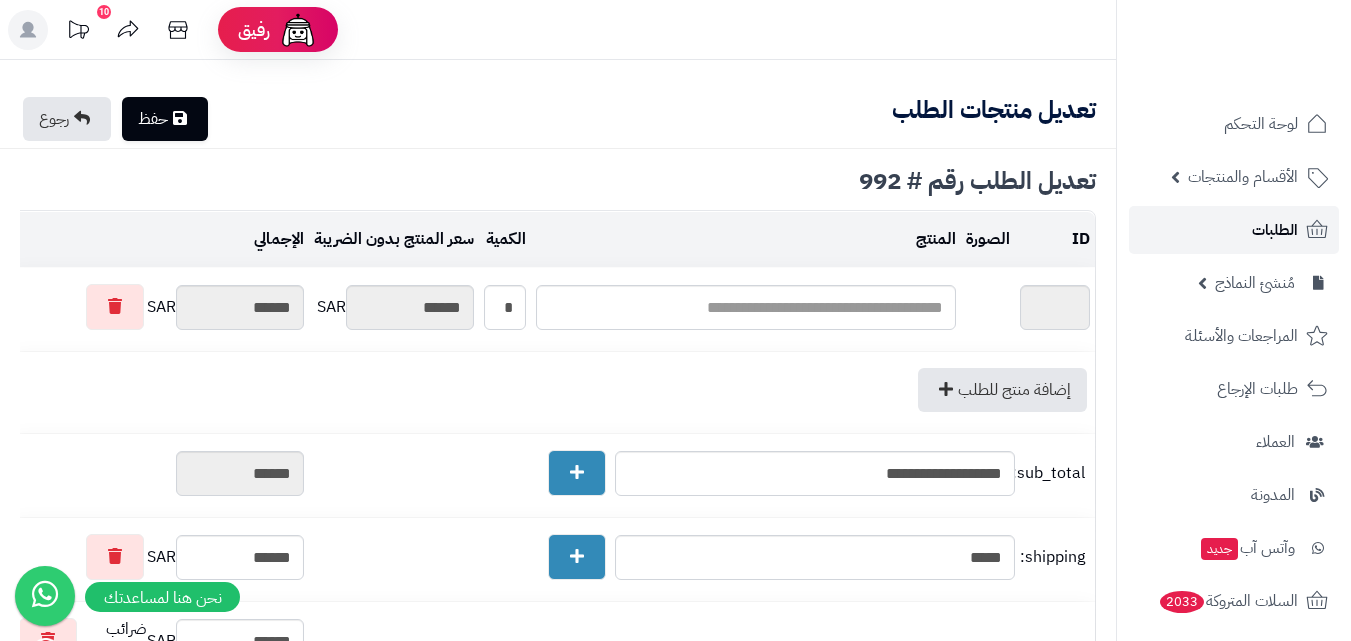 click on "الطلبات" at bounding box center (1275, 230) 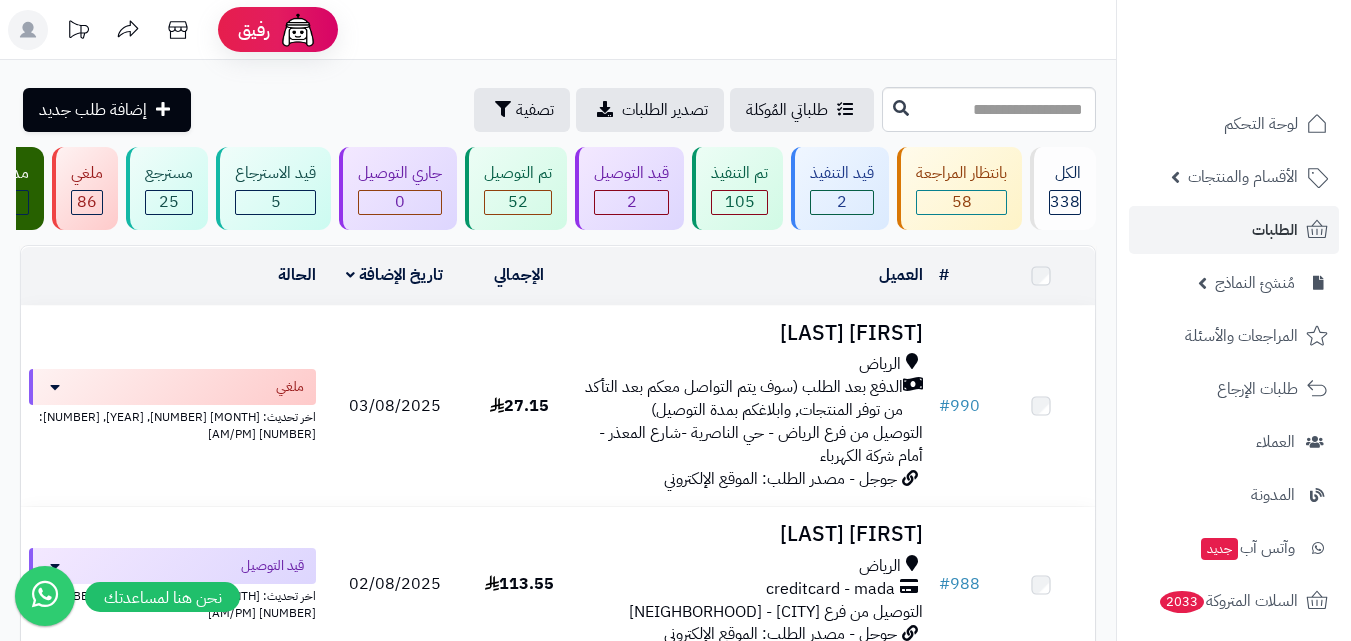 scroll, scrollTop: 0, scrollLeft: 0, axis: both 